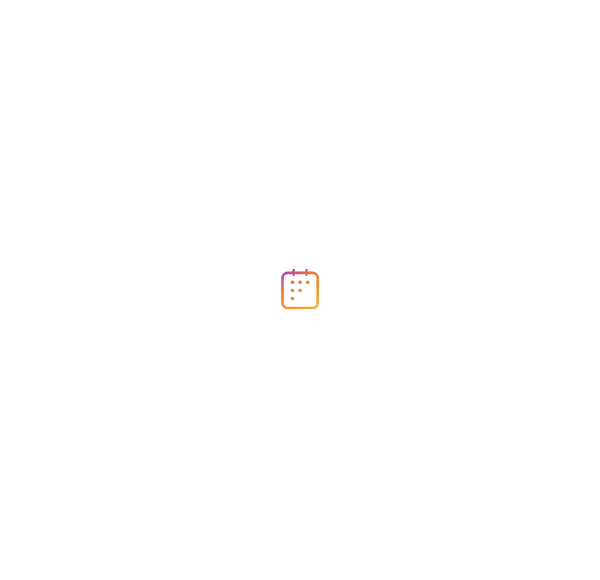 scroll, scrollTop: 0, scrollLeft: 0, axis: both 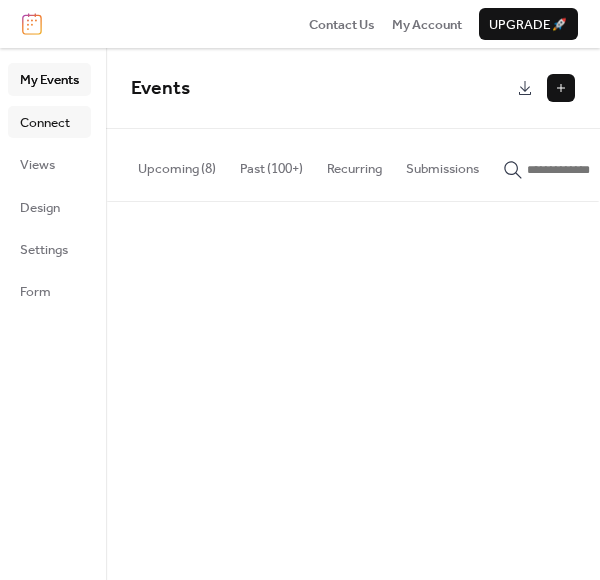 click on "Connect" at bounding box center (45, 123) 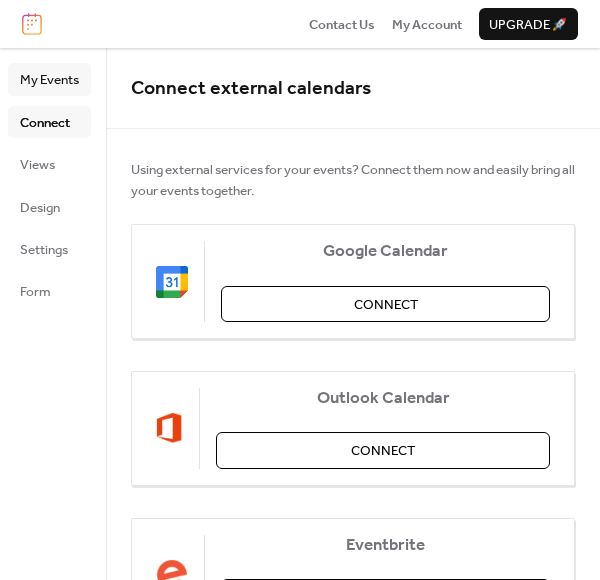 click on "My Events" at bounding box center [49, 80] 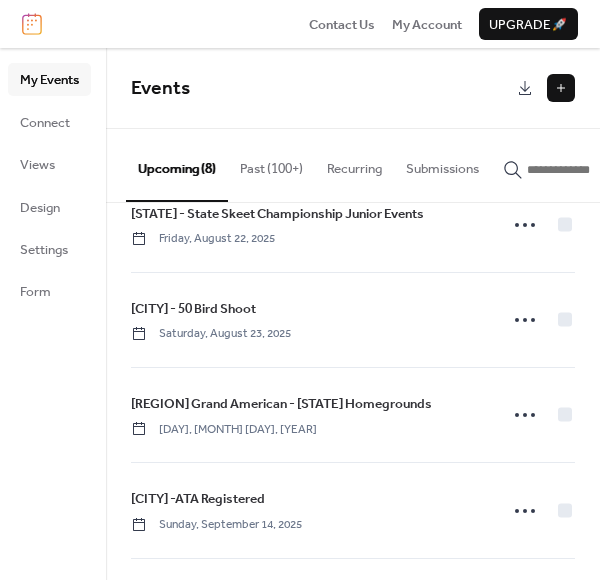 scroll, scrollTop: 384, scrollLeft: 0, axis: vertical 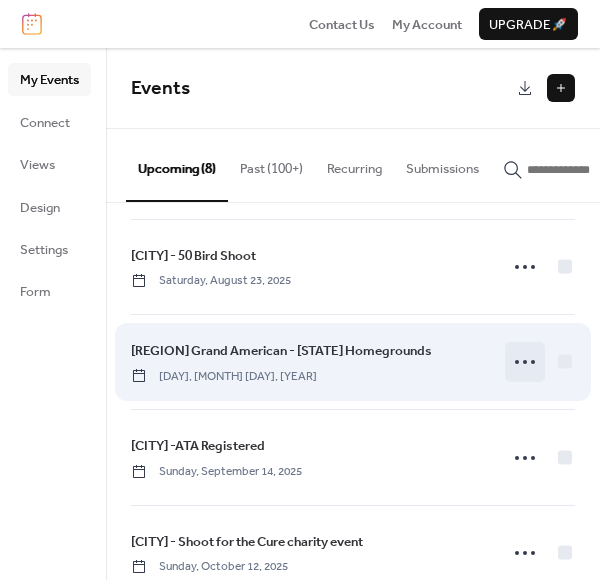 click 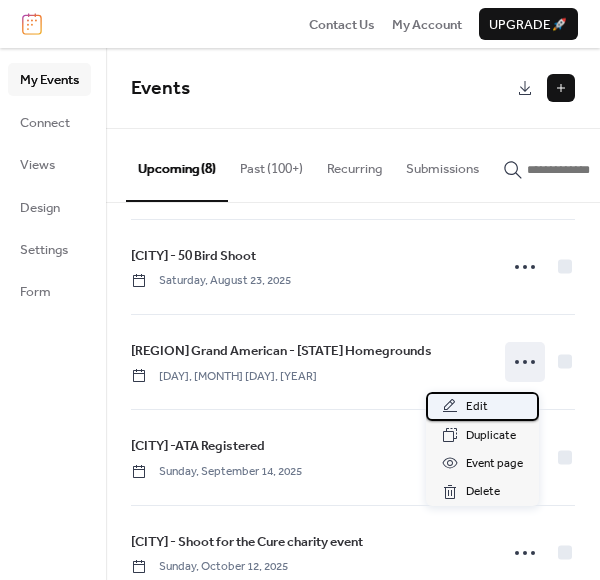 click on "Edit" at bounding box center [477, 407] 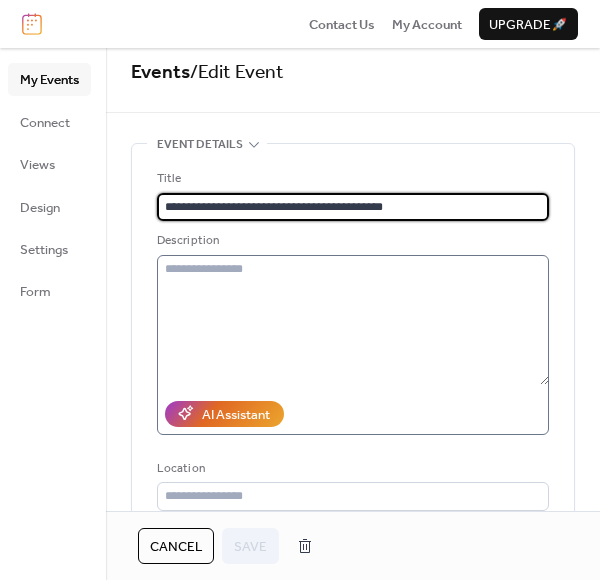 scroll, scrollTop: 18, scrollLeft: 0, axis: vertical 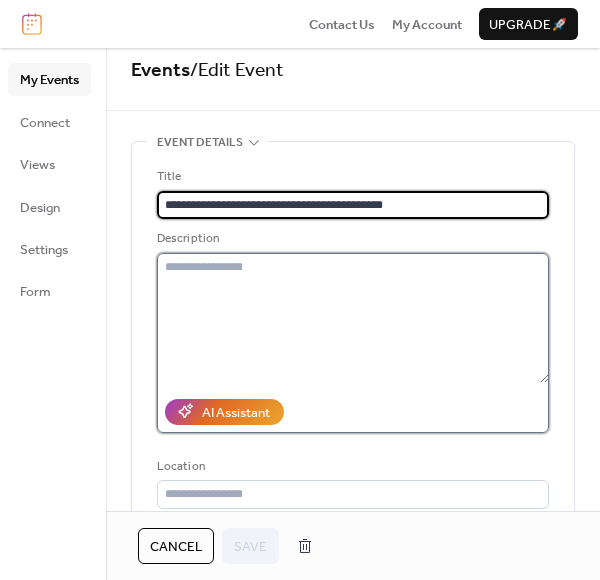click at bounding box center (353, 318) 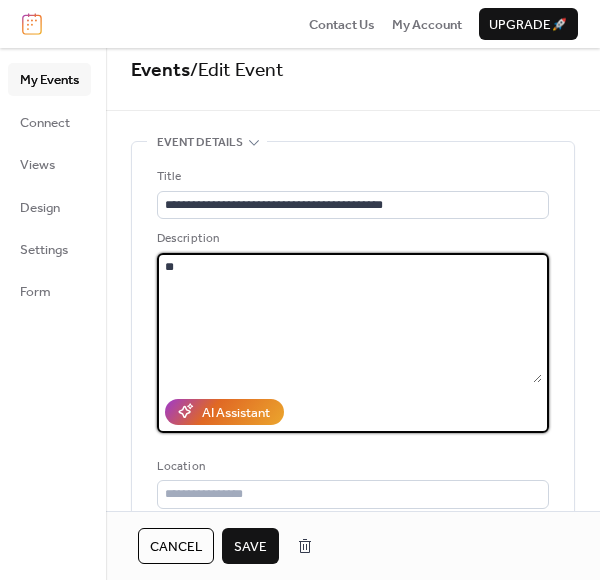 type on "*" 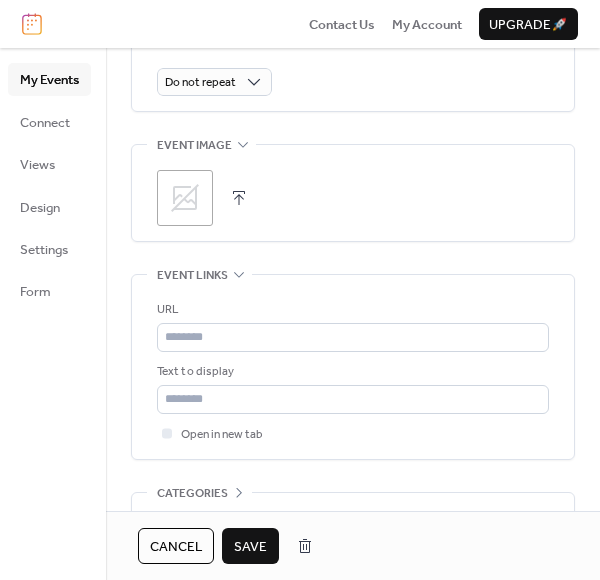 scroll, scrollTop: 971, scrollLeft: 0, axis: vertical 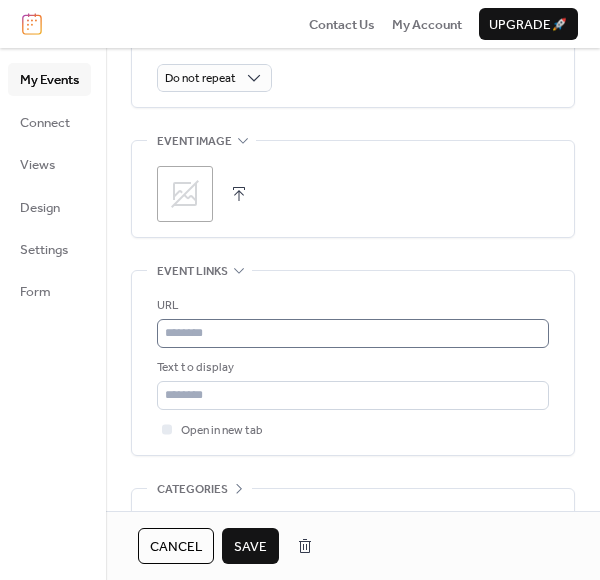 type on "**********" 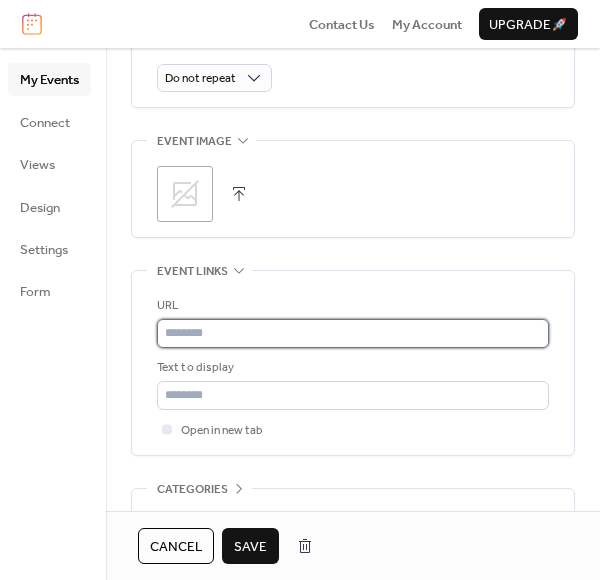 click at bounding box center (353, 333) 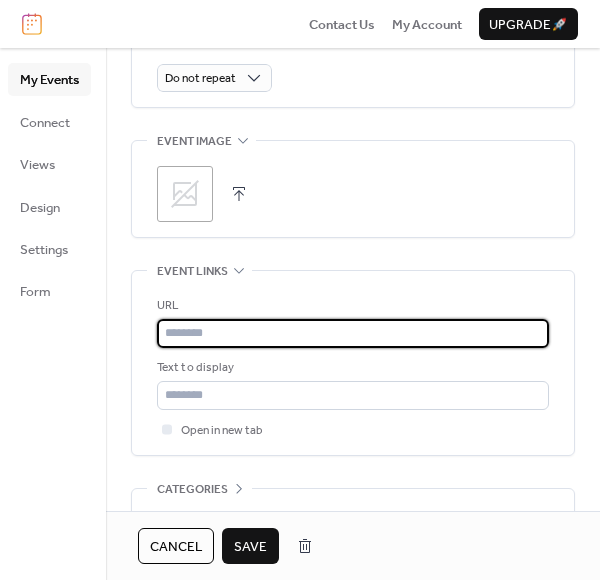 paste on "**********" 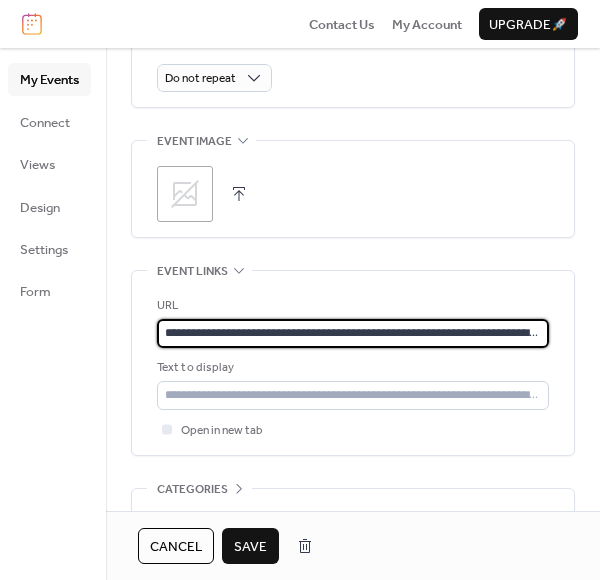 scroll, scrollTop: 0, scrollLeft: 104, axis: horizontal 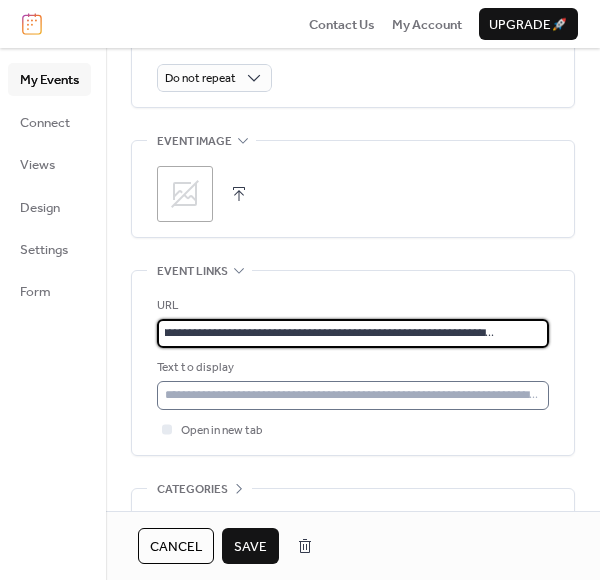 type on "**********" 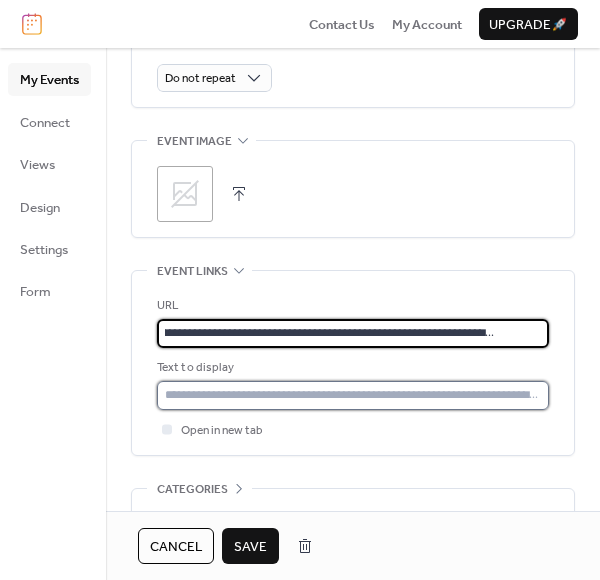 click at bounding box center [353, 395] 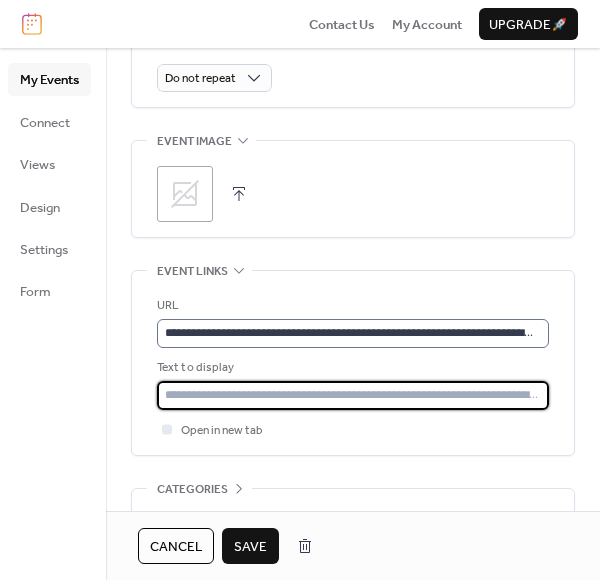 type on "**********" 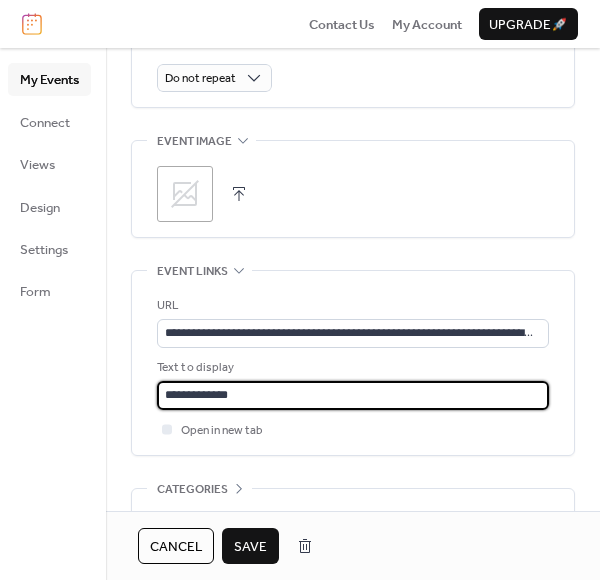 click on "Save" at bounding box center (250, 547) 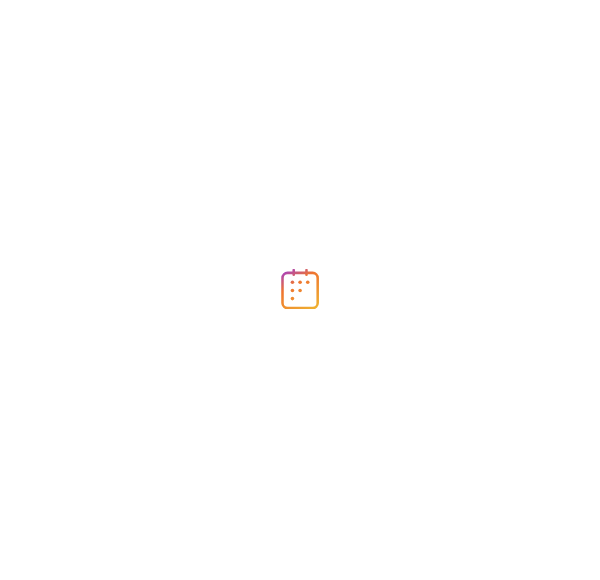 scroll, scrollTop: 0, scrollLeft: 0, axis: both 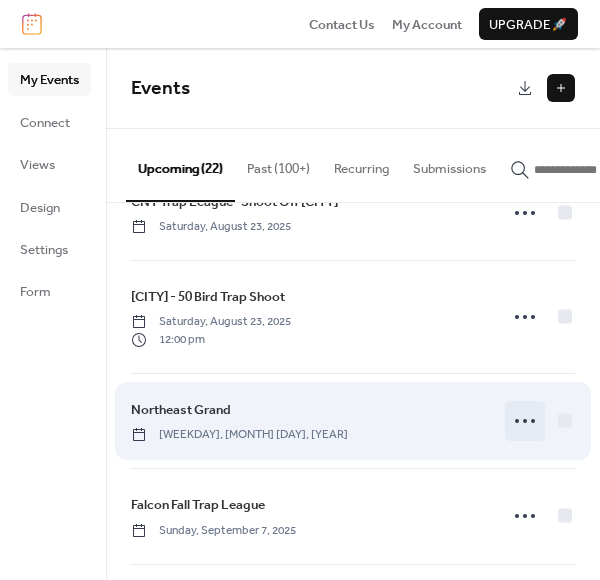 click 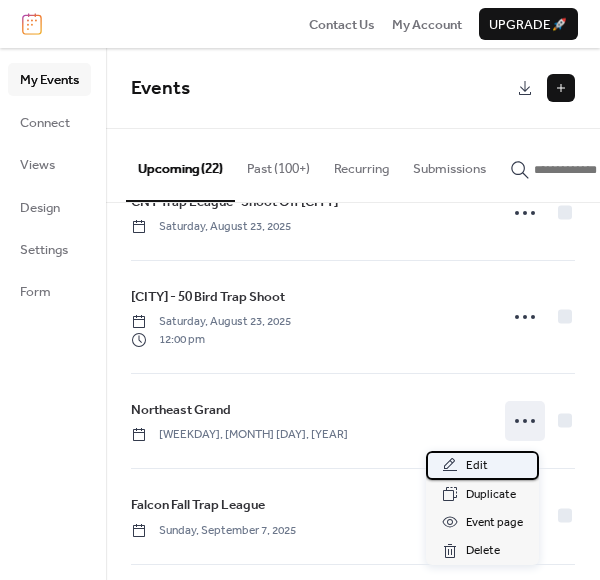 click on "Edit" at bounding box center [482, 465] 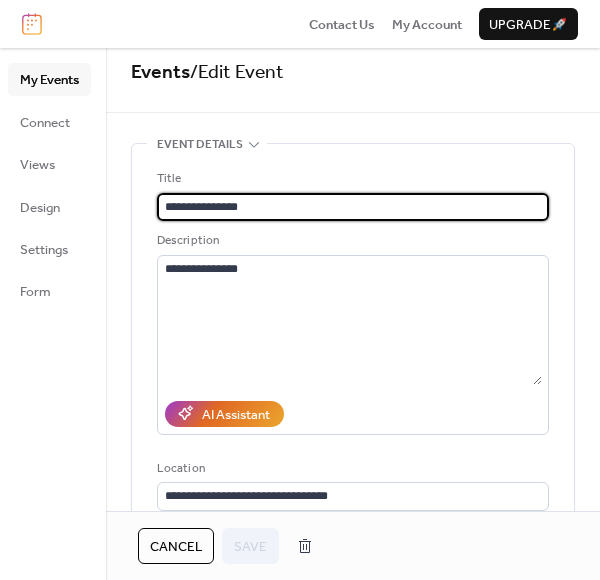 scroll, scrollTop: 19, scrollLeft: 0, axis: vertical 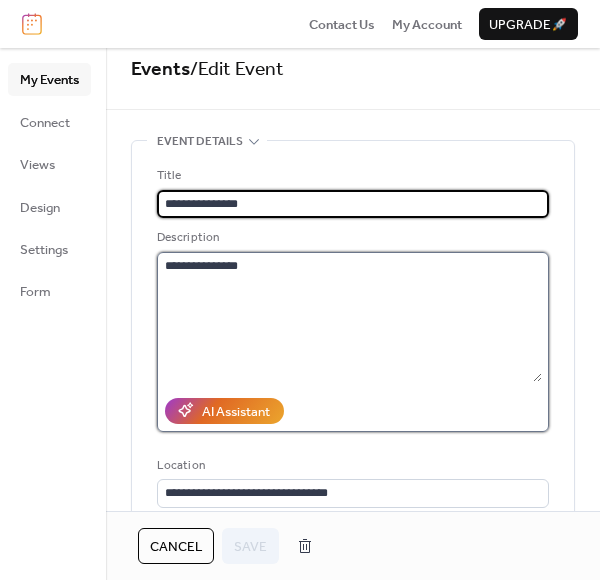 click on "**********" at bounding box center (349, 317) 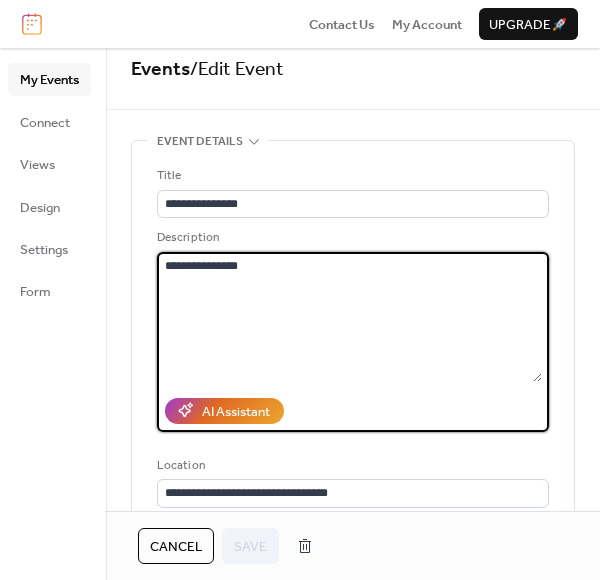 click on "**********" at bounding box center (349, 317) 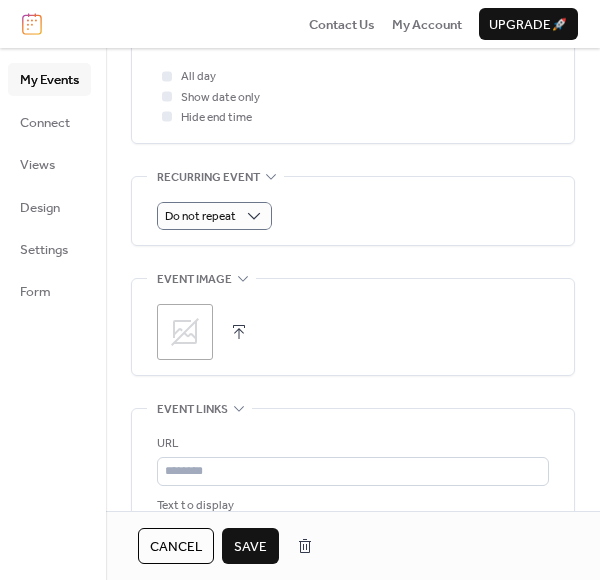 scroll, scrollTop: 835, scrollLeft: 0, axis: vertical 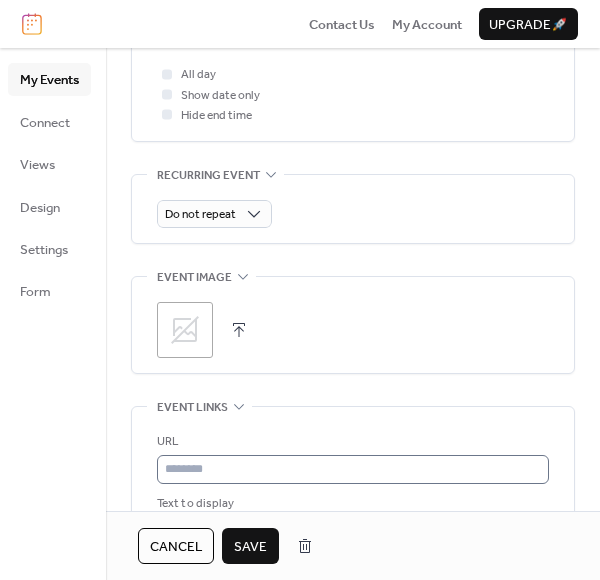 type on "**********" 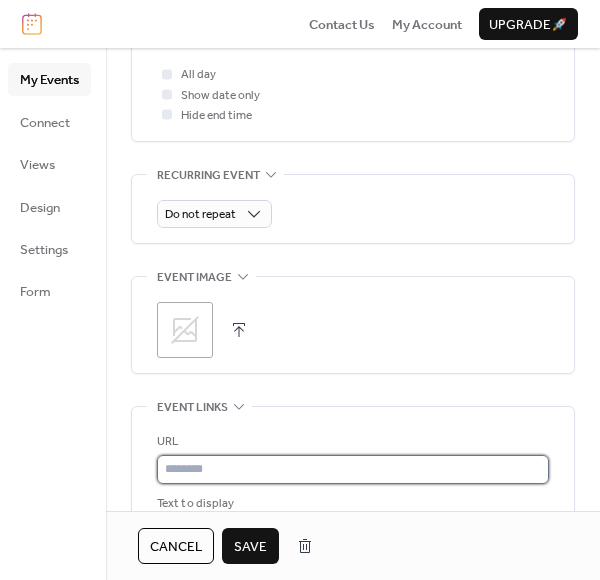 click at bounding box center [353, 469] 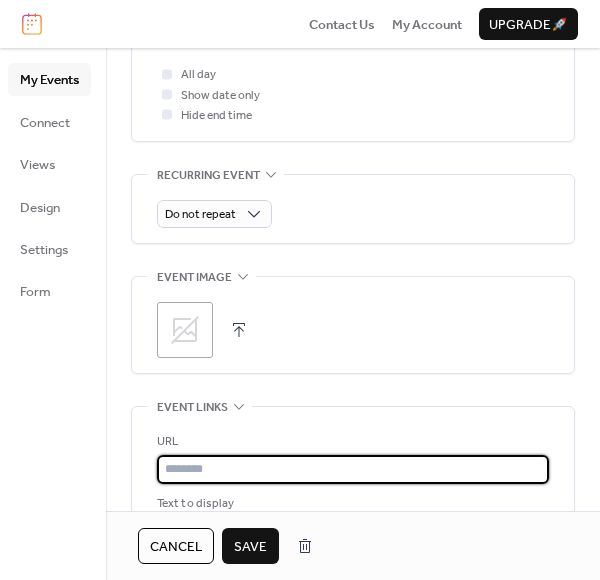 paste on "**********" 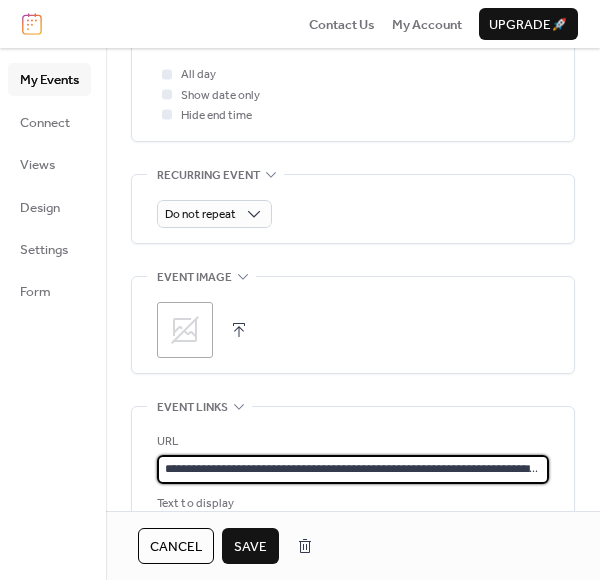 scroll, scrollTop: 0, scrollLeft: 104, axis: horizontal 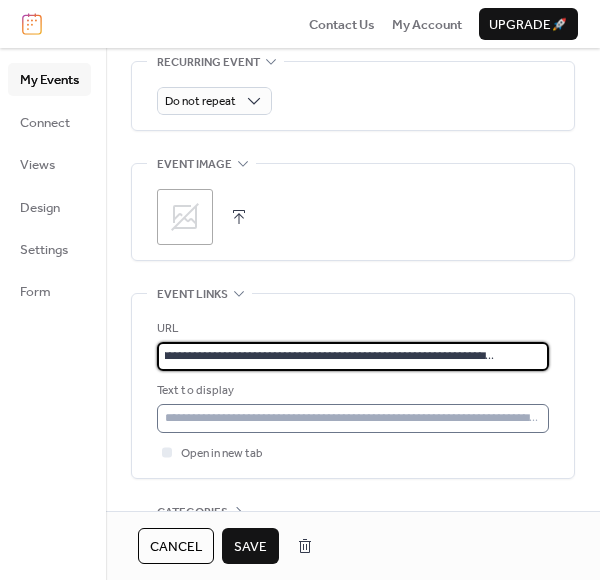 type on "**********" 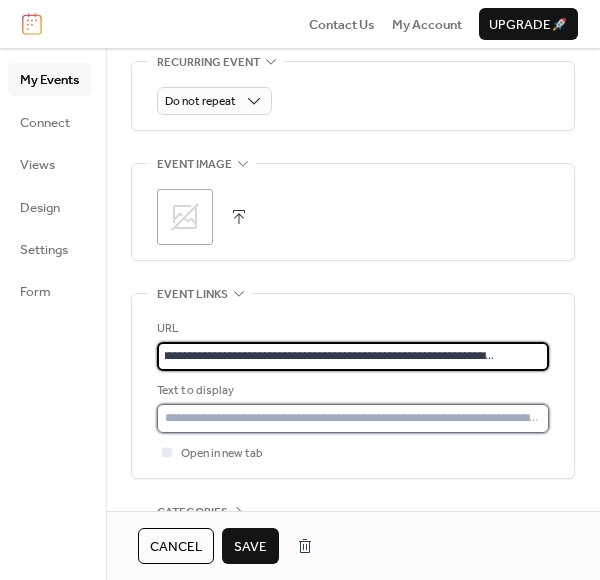 click at bounding box center [353, 418] 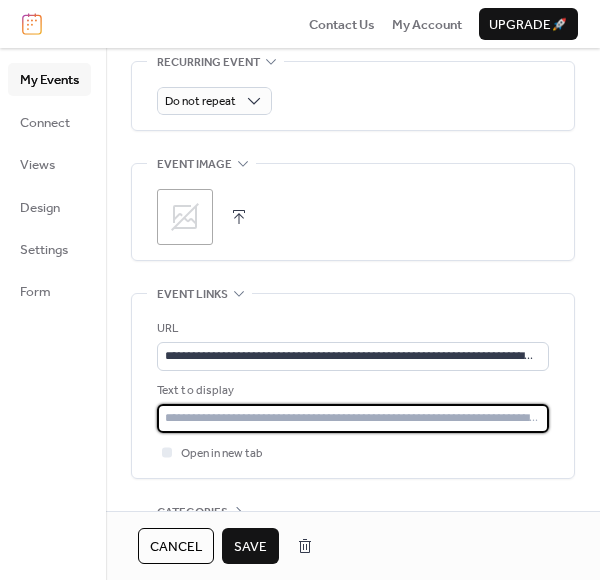 type on "**********" 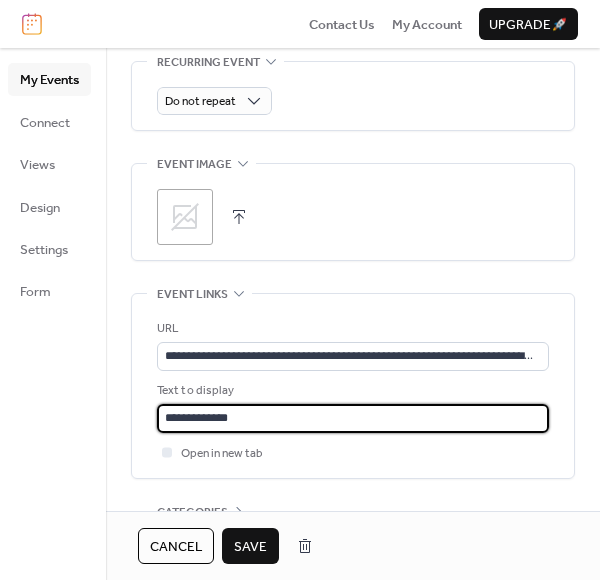 click on "Save" at bounding box center (250, 547) 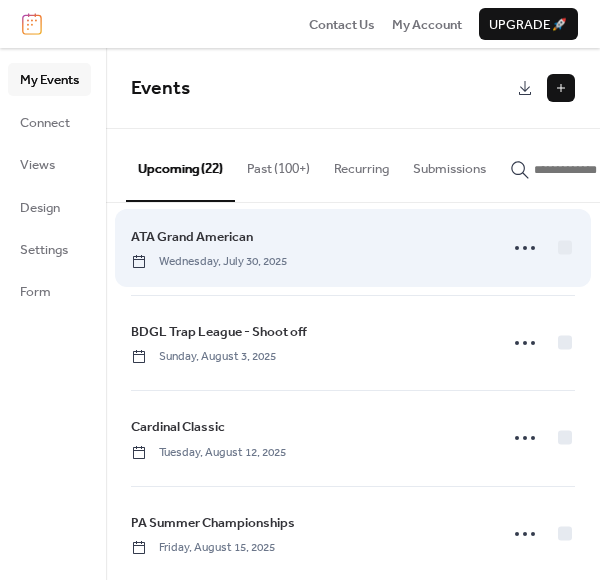 scroll, scrollTop: 0, scrollLeft: 0, axis: both 